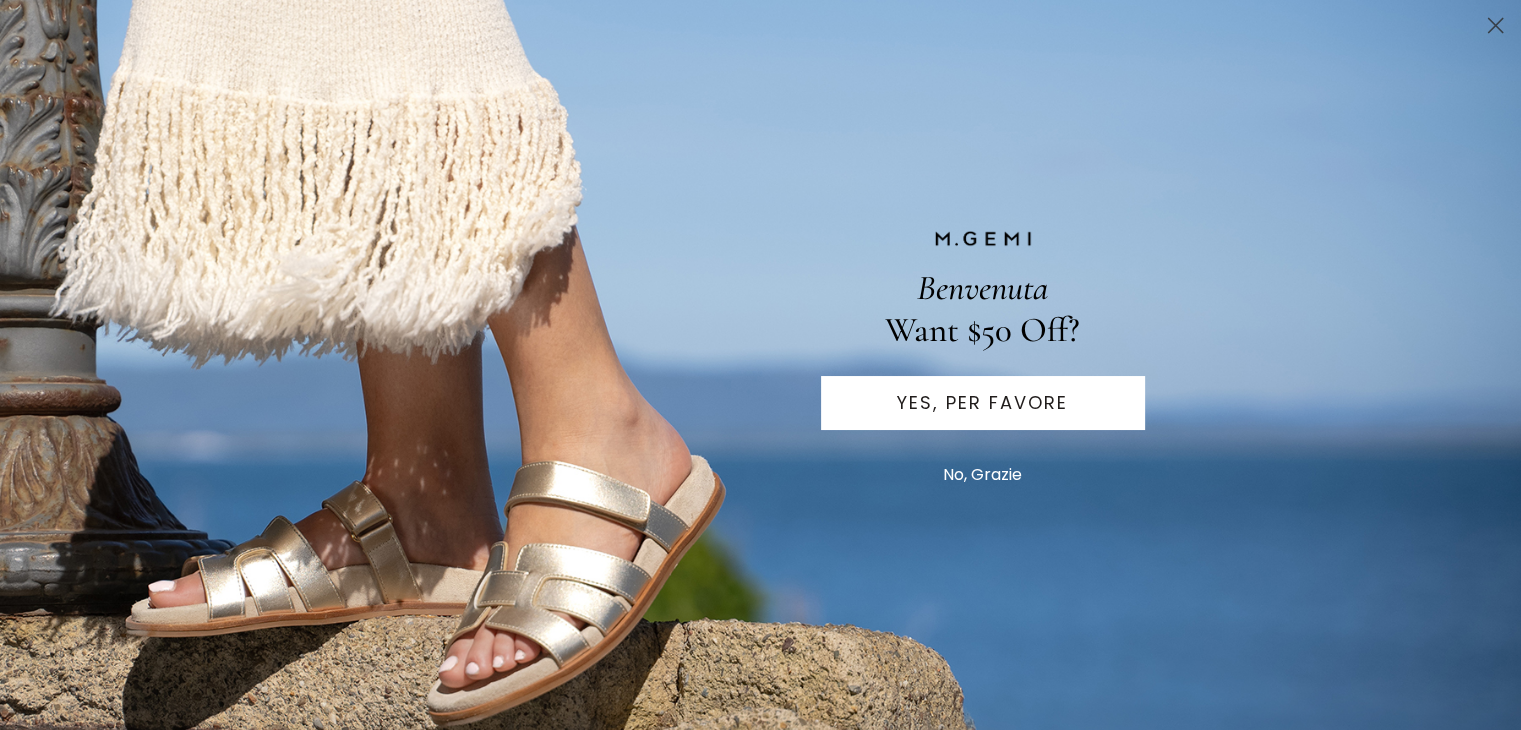 scroll, scrollTop: 313, scrollLeft: 0, axis: vertical 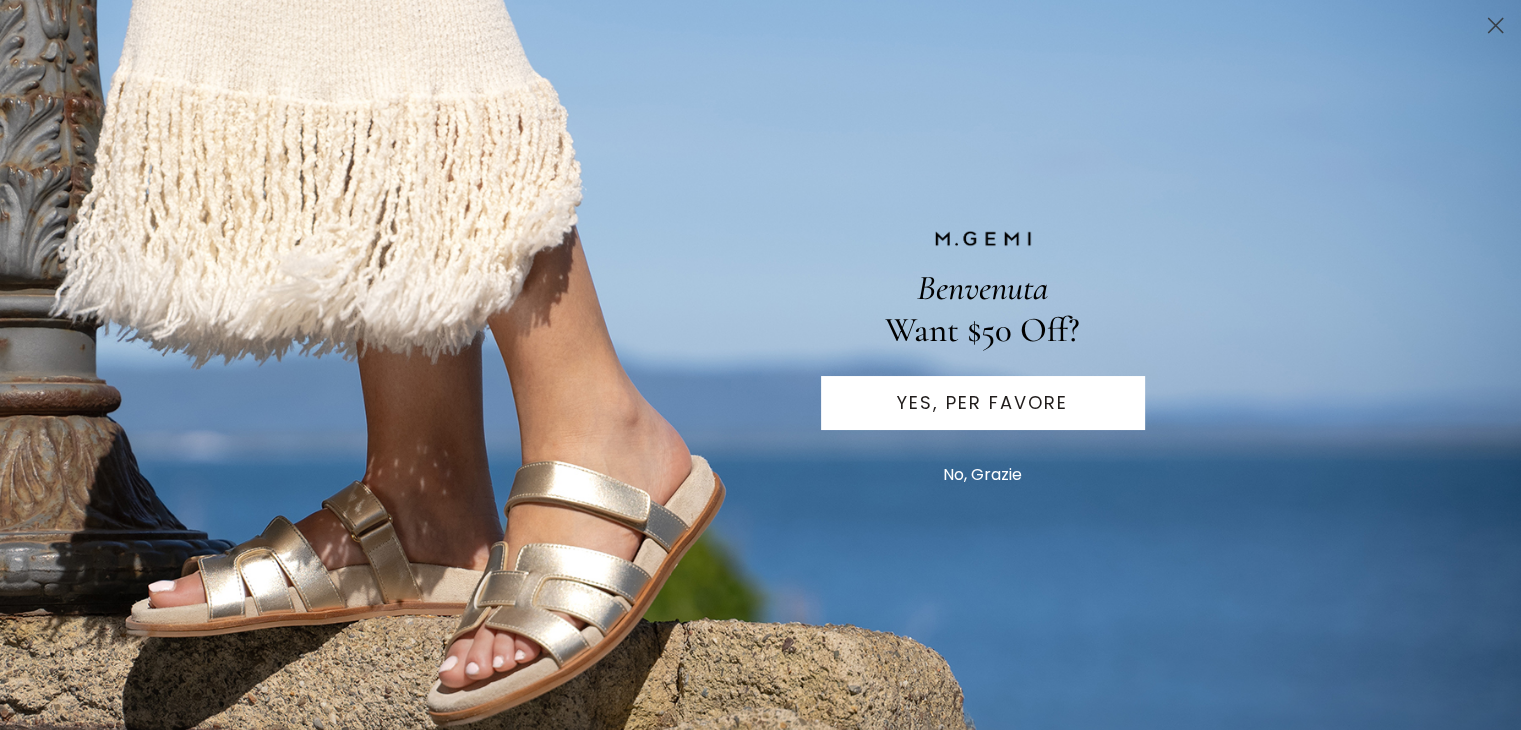 click on "Press Alt+1 for screen-reader mode, Alt+0 to cancel Accessibility Screen-Reader Guide, Feedback, and Issue Reporting | New window
in available credit
Go Back
Skip to content
Free Shipping for Cliente Rewards Members
Icons/20x20/hamburger@2x
Women
New Arrivals" at bounding box center (760, 52) 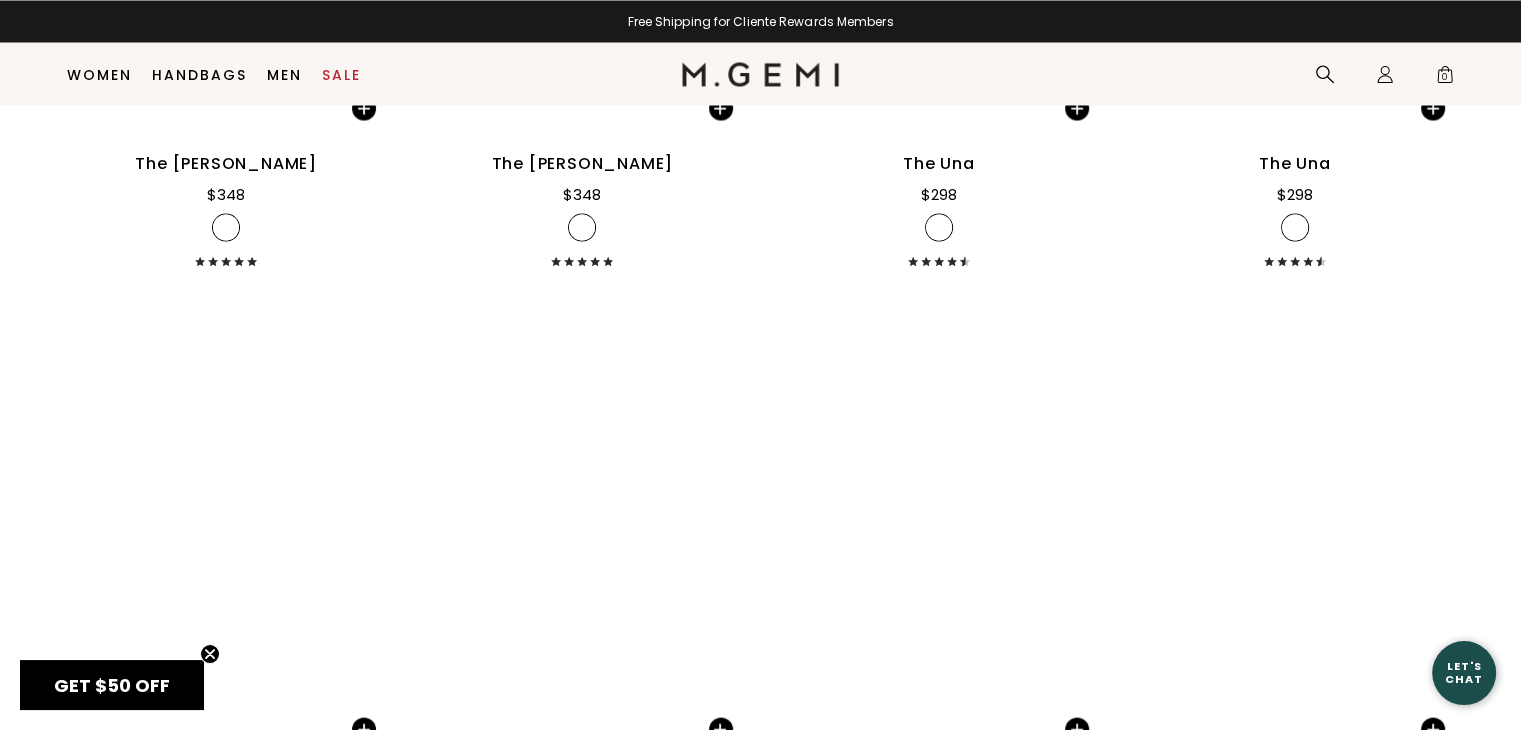 scroll, scrollTop: 3933, scrollLeft: 0, axis: vertical 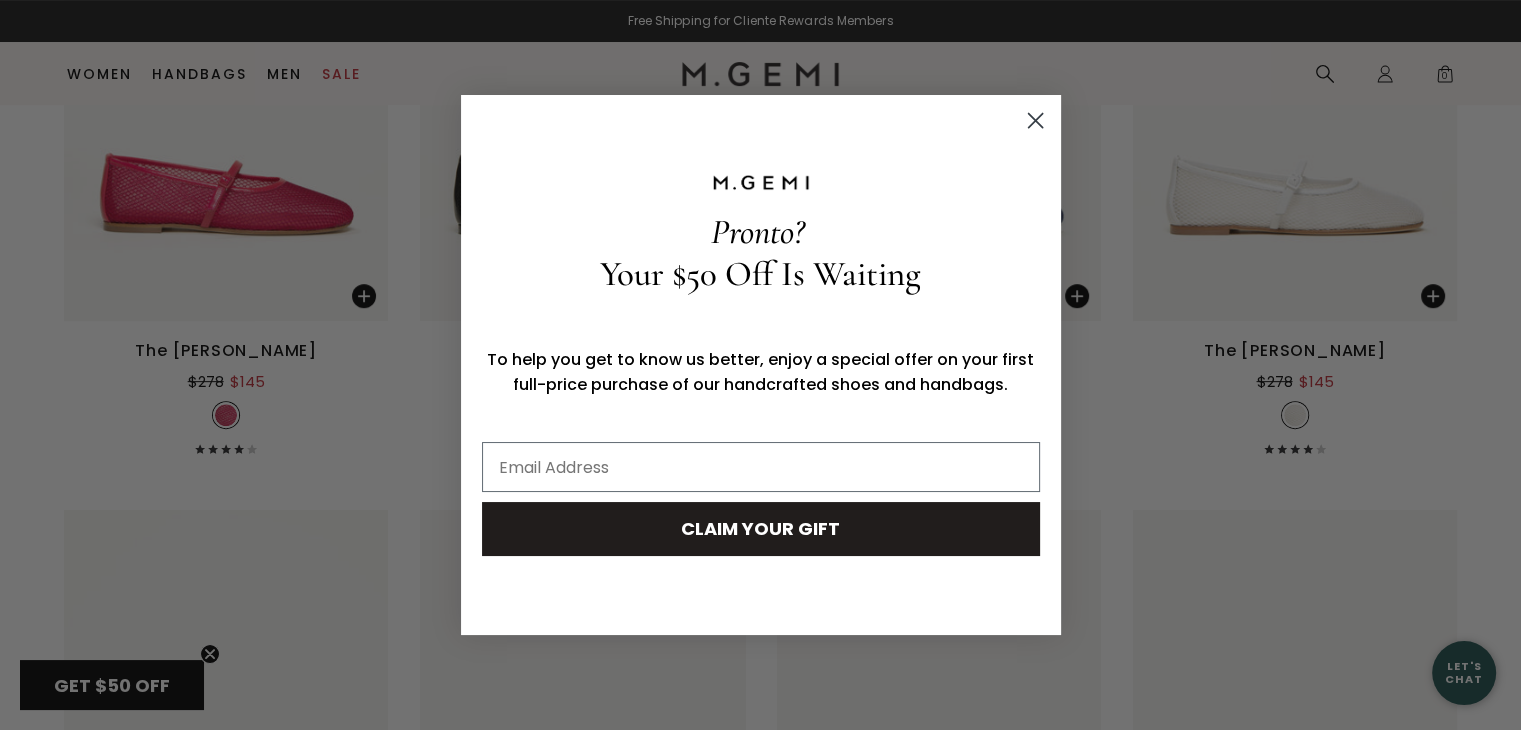 click on "Close dialog" 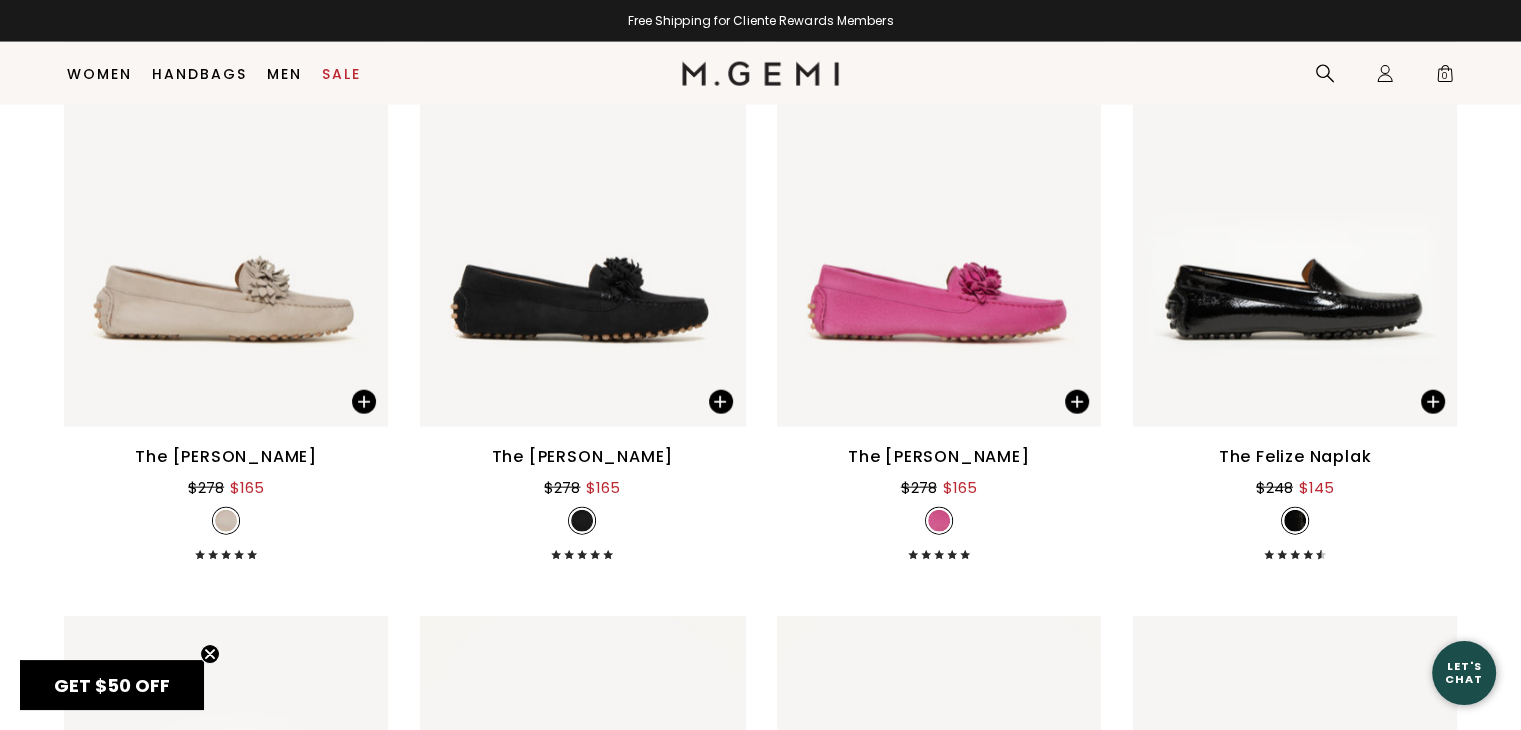 scroll, scrollTop: 12140, scrollLeft: 0, axis: vertical 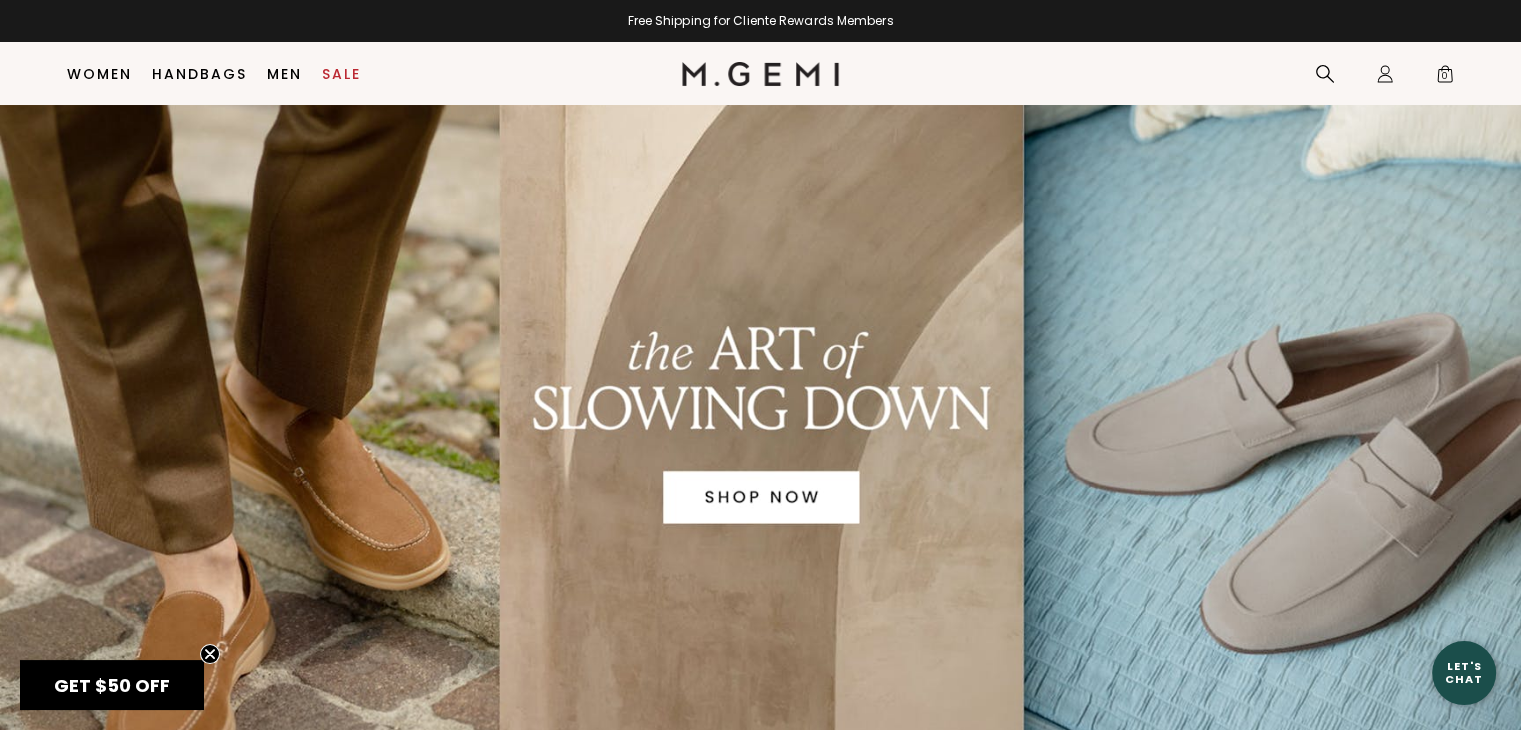 click at bounding box center (760, 424) 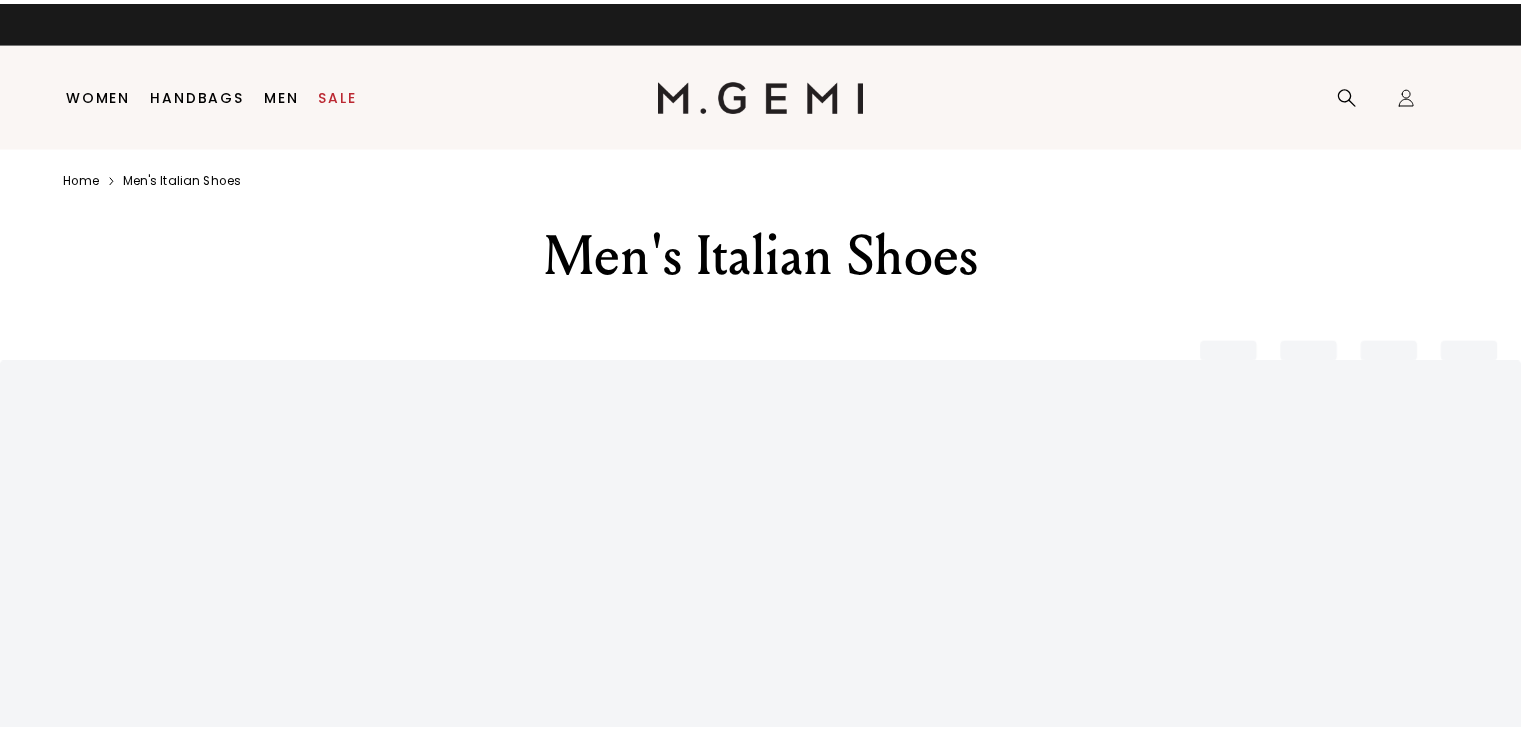scroll, scrollTop: 0, scrollLeft: 0, axis: both 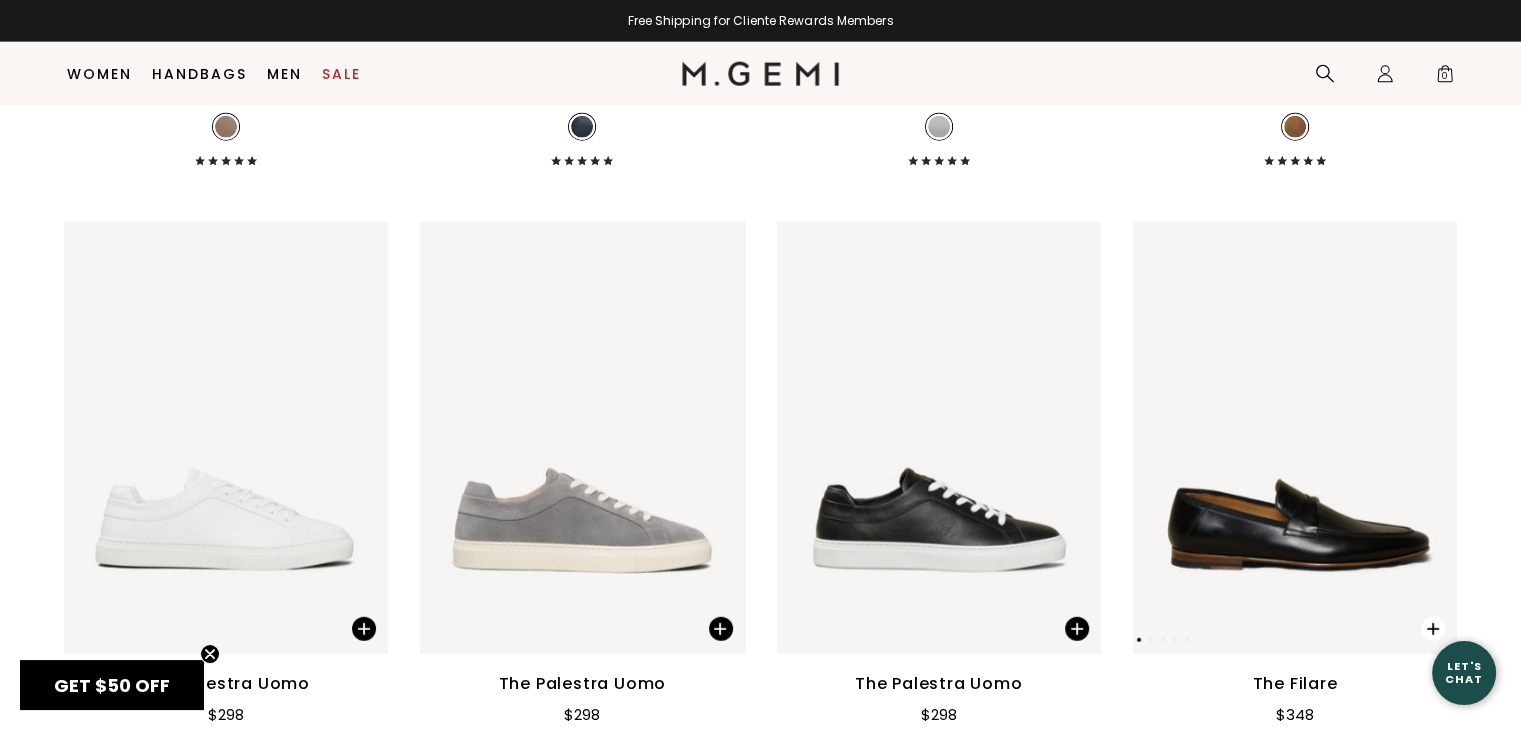drag, startPoint x: 1526, startPoint y: 47, endPoint x: 1440, endPoint y: 621, distance: 580.40674 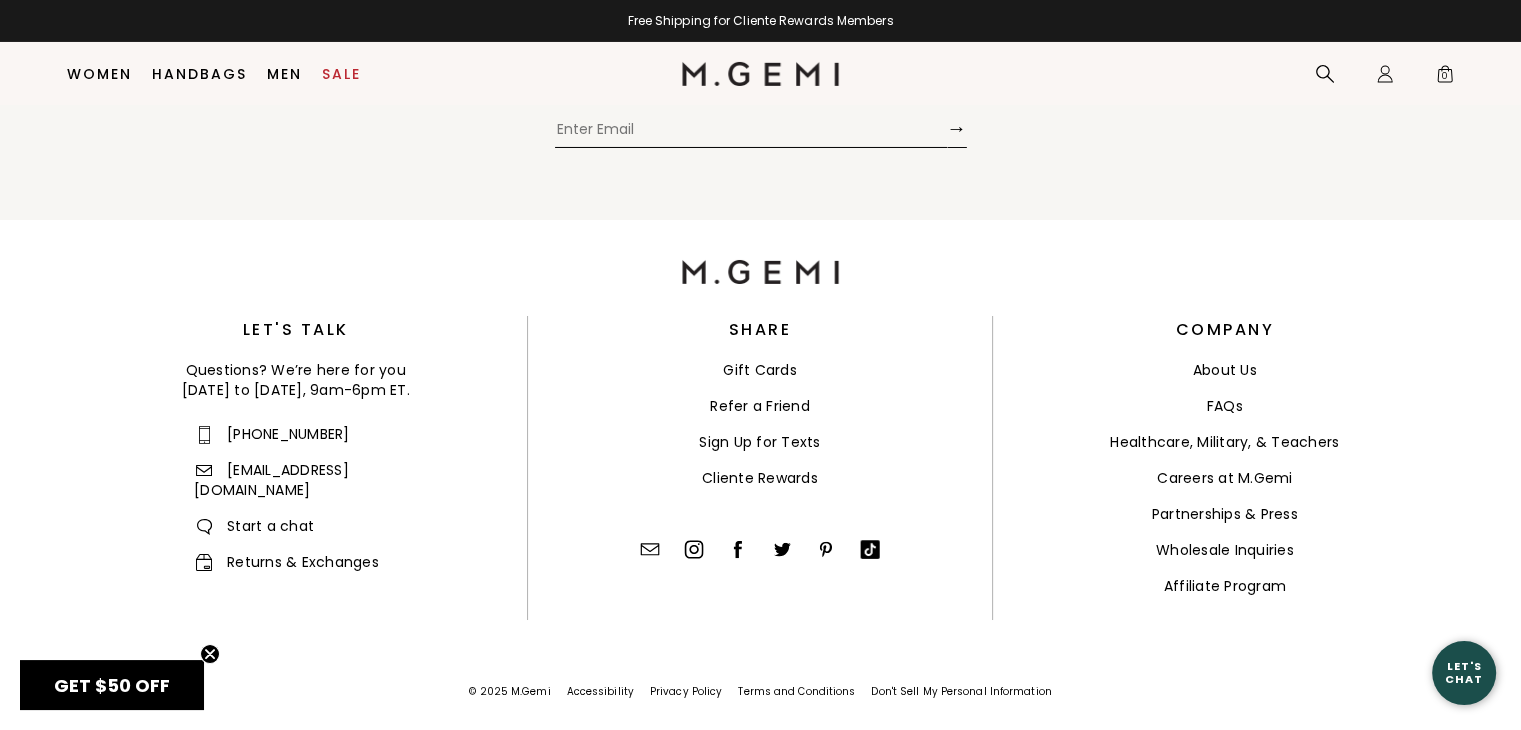 scroll, scrollTop: 7156, scrollLeft: 0, axis: vertical 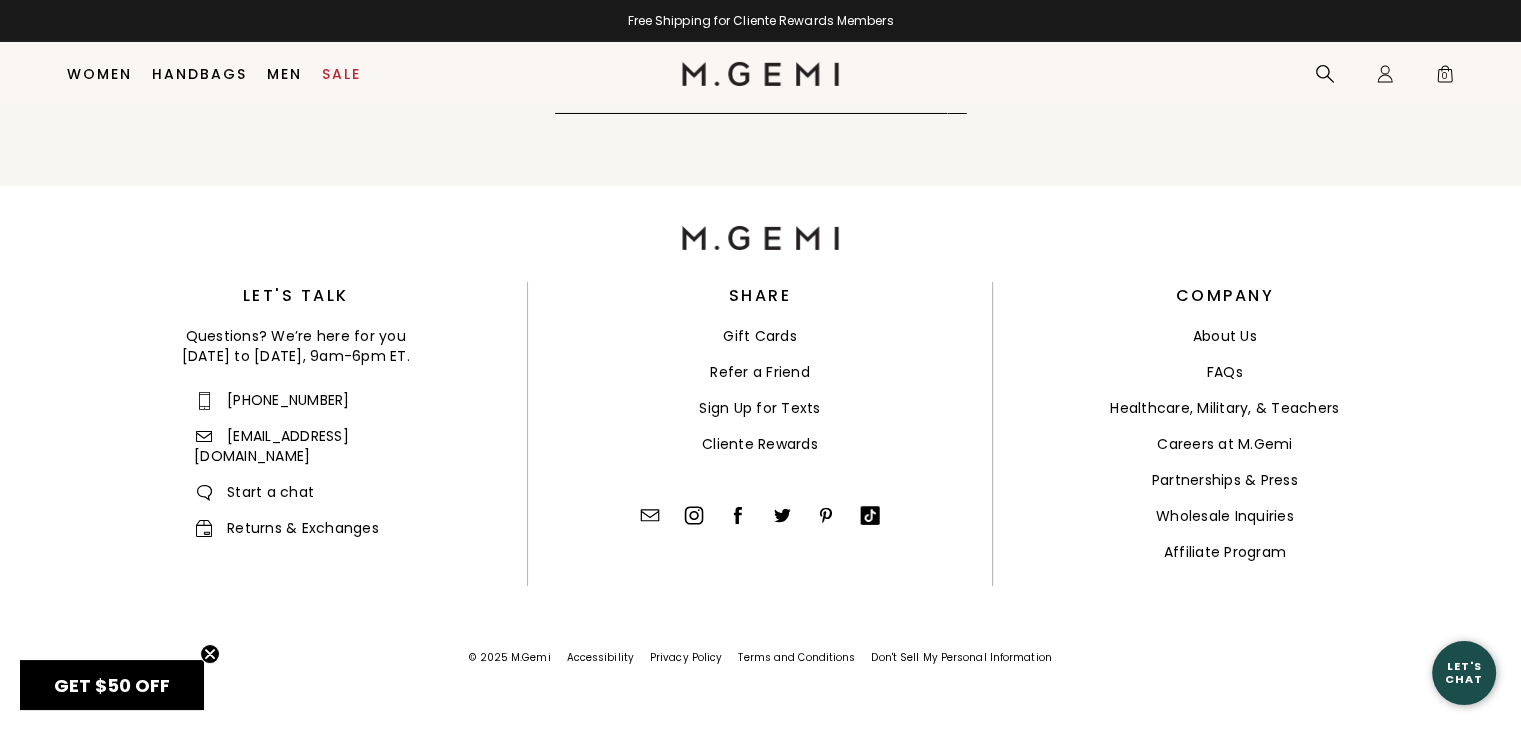 click on "About Us" at bounding box center [1225, 336] 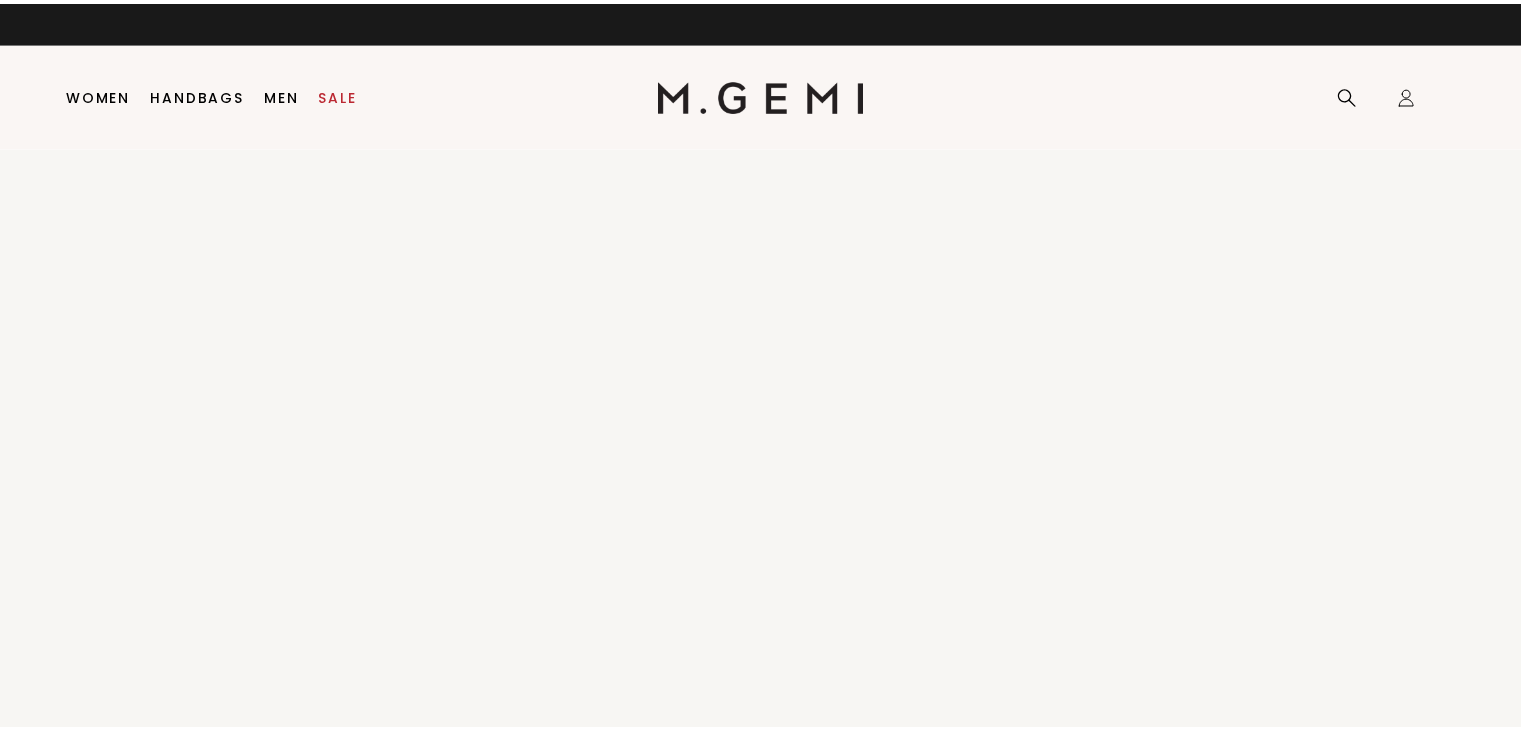 scroll, scrollTop: 0, scrollLeft: 0, axis: both 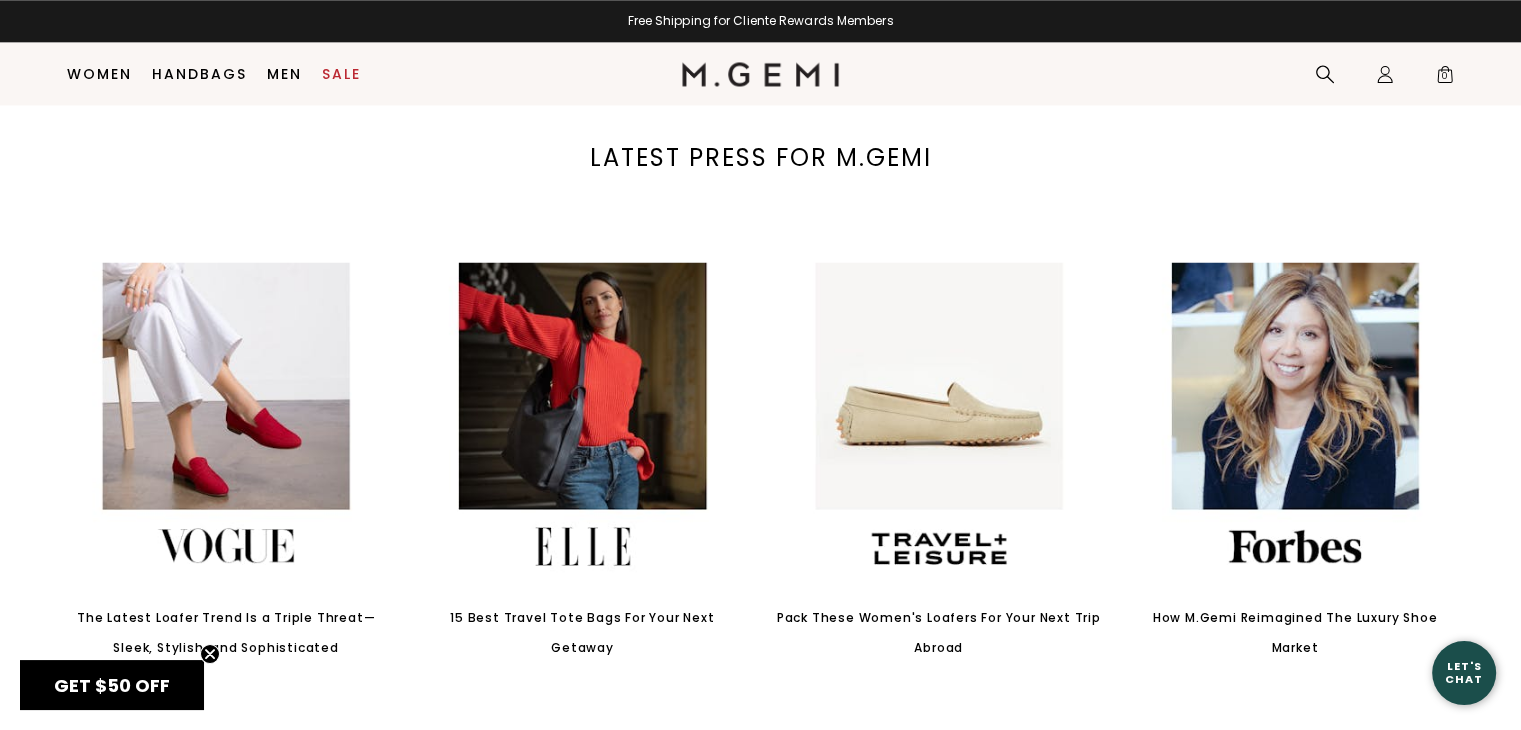 click at bounding box center [1295, 424] 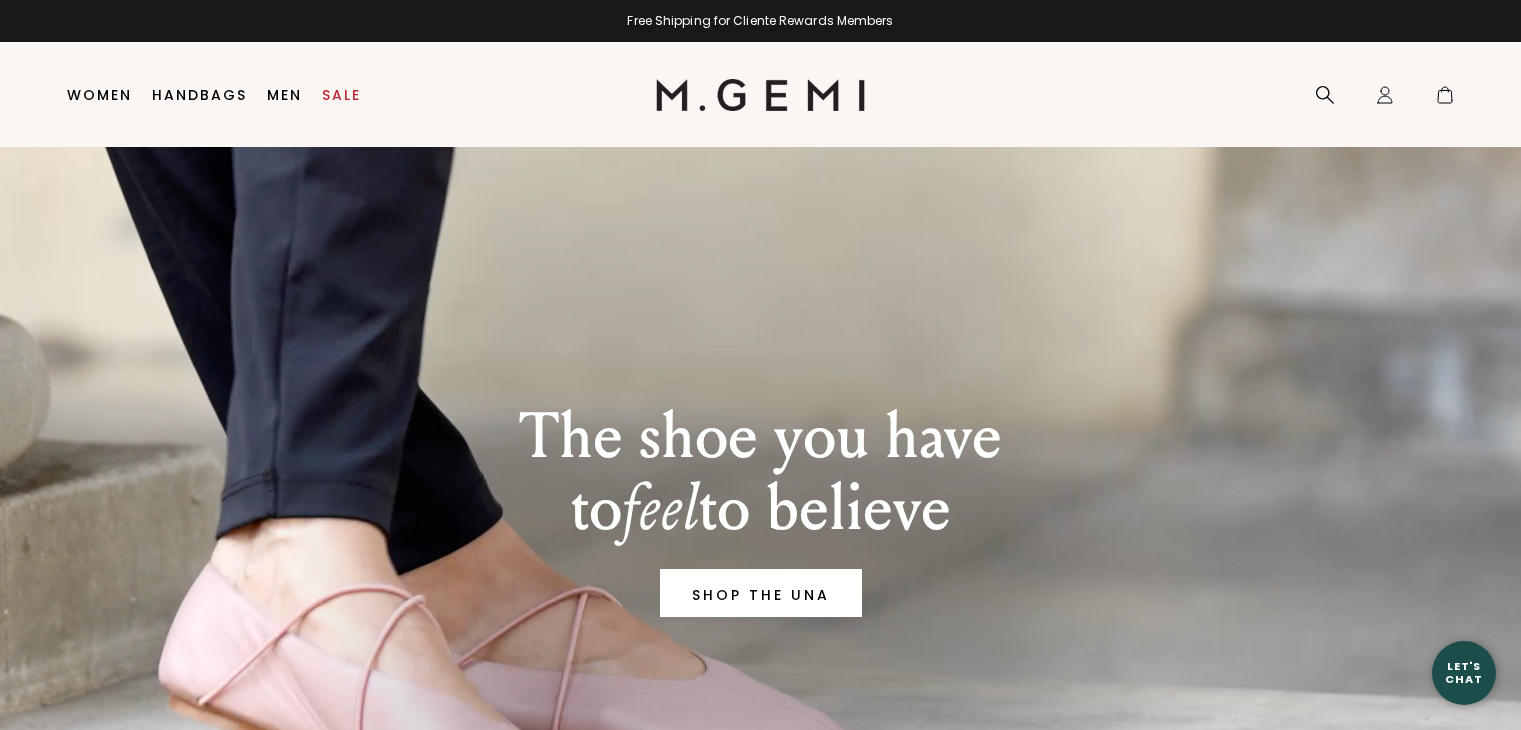 scroll, scrollTop: 0, scrollLeft: 0, axis: both 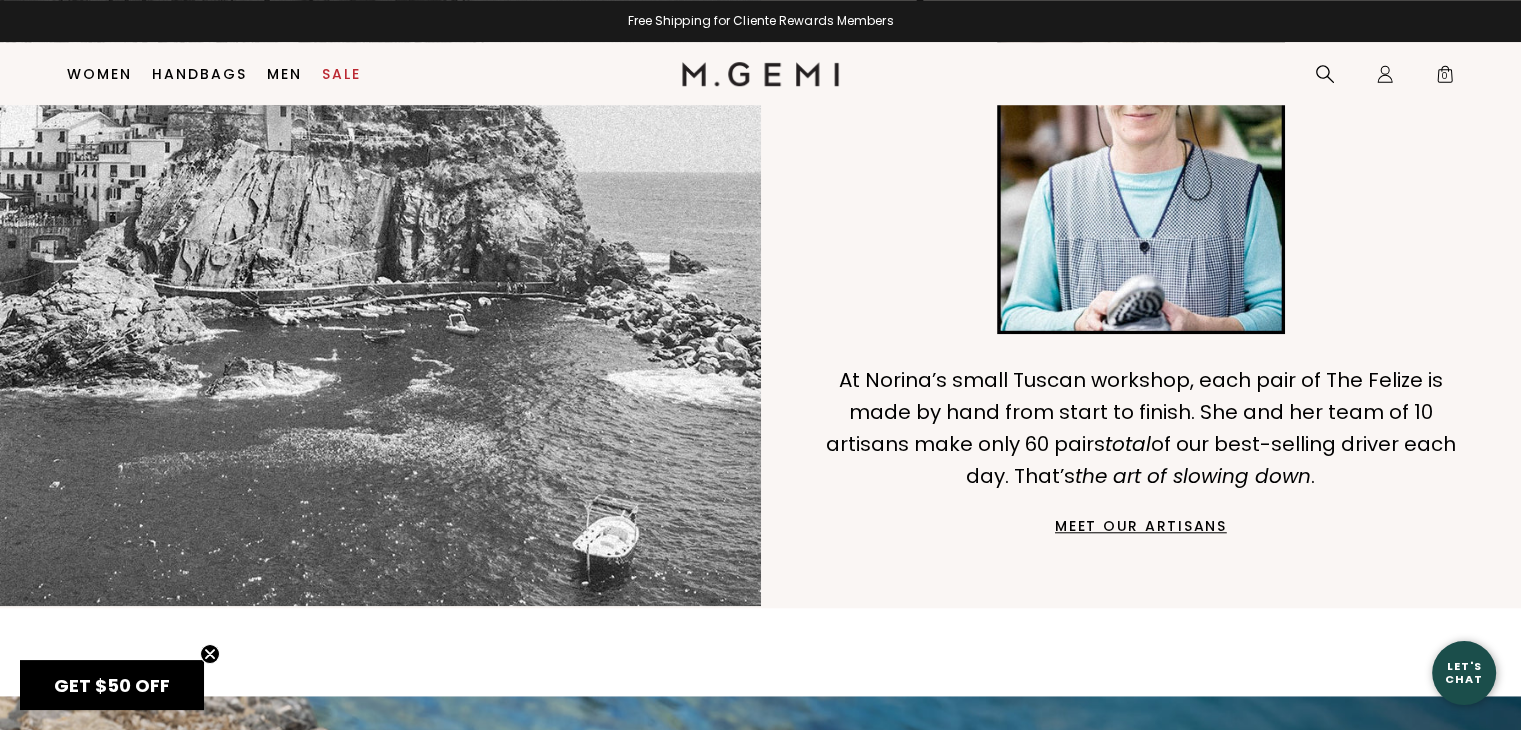 click on "MEET OUR ARTISANS" at bounding box center (1141, 526) 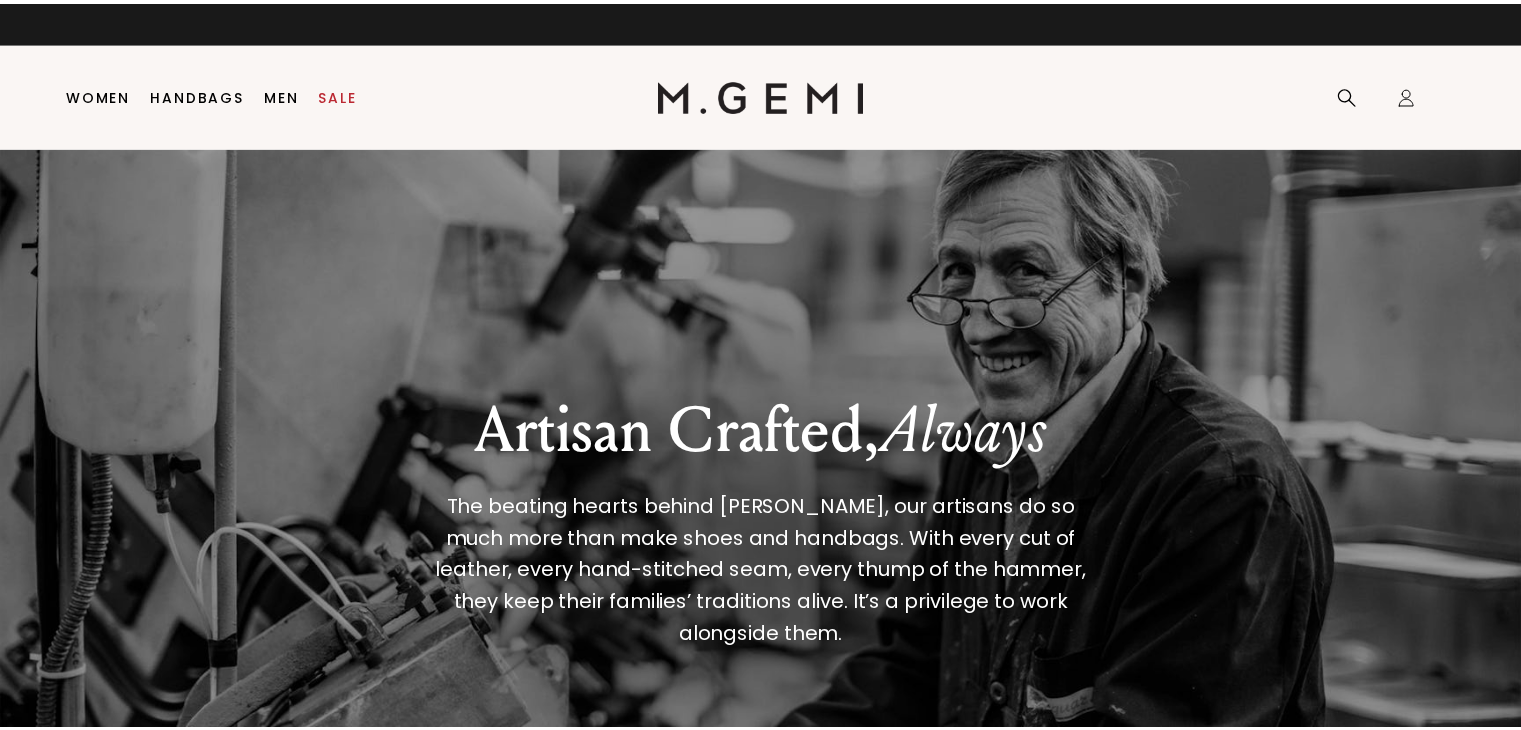 scroll, scrollTop: 0, scrollLeft: 0, axis: both 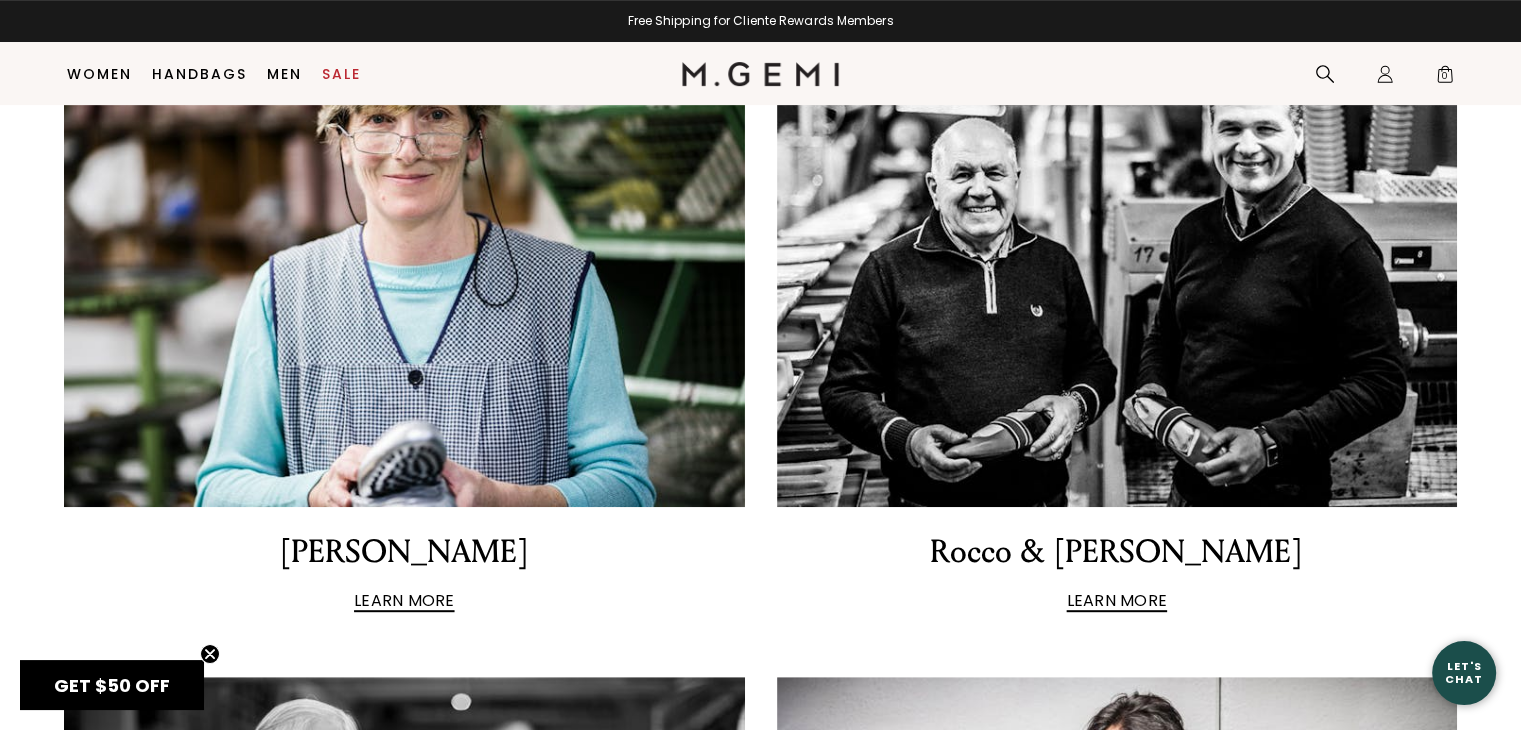 drag, startPoint x: 1523, startPoint y: 76, endPoint x: 1530, endPoint y: 215, distance: 139.17615 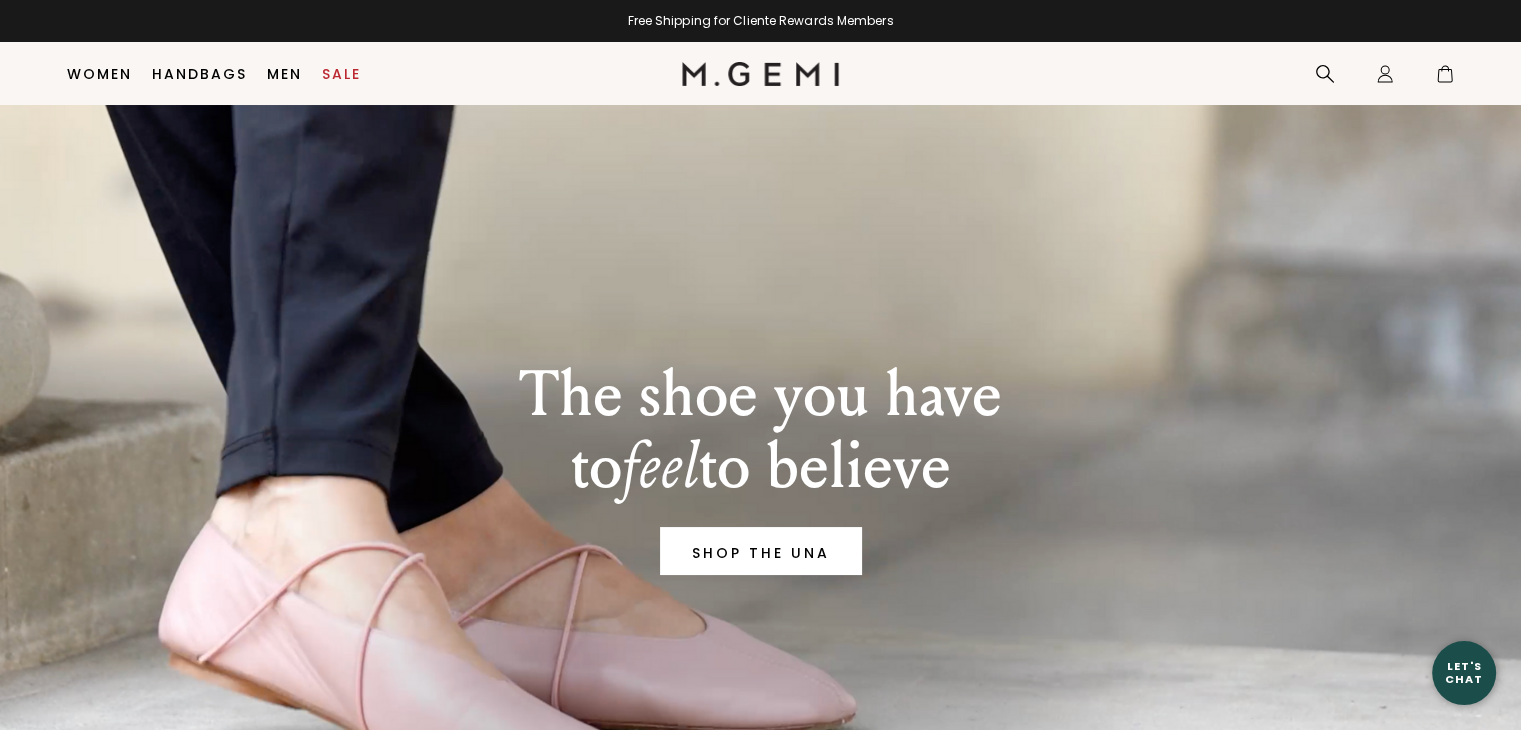 scroll, scrollTop: 709, scrollLeft: 0, axis: vertical 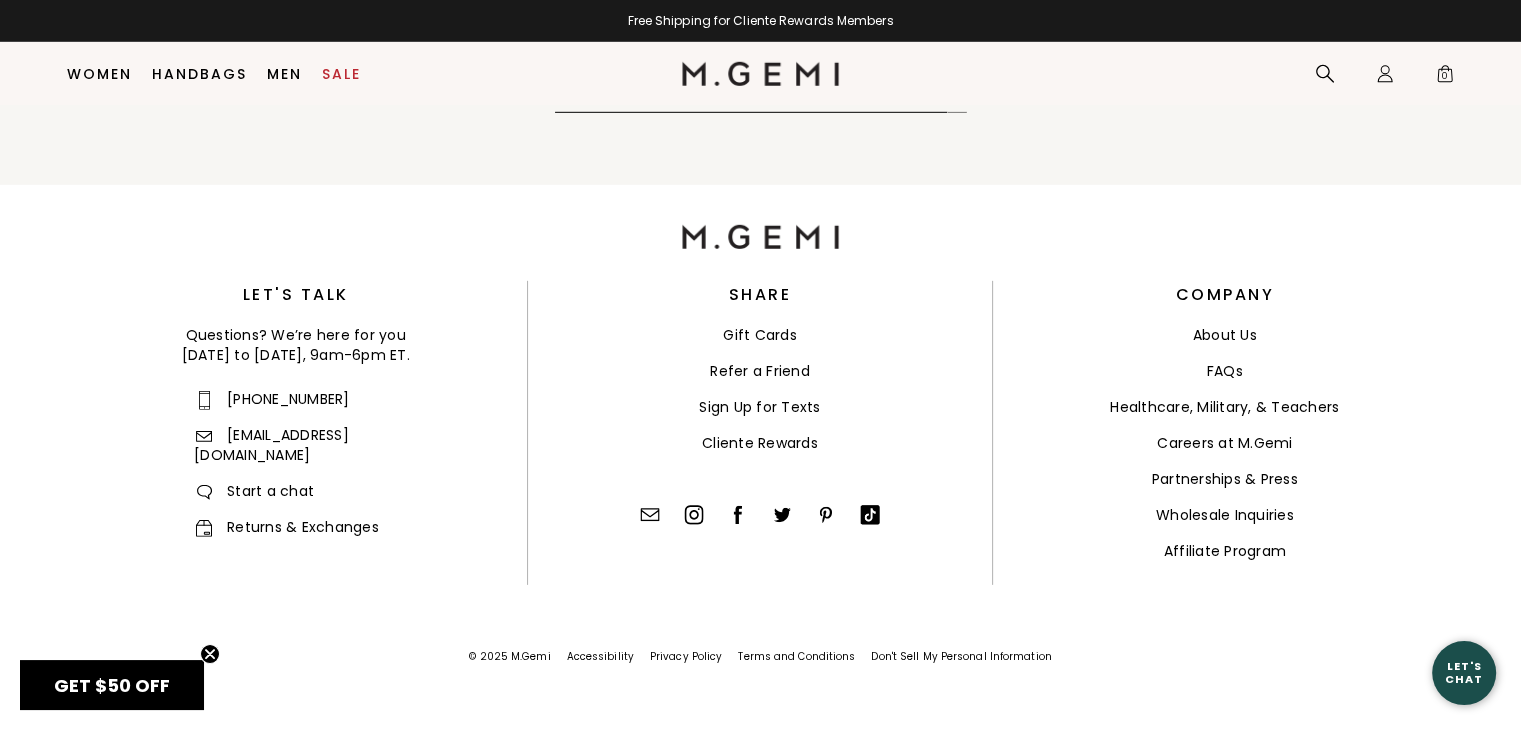 drag, startPoint x: 1524, startPoint y: 33, endPoint x: 1498, endPoint y: 629, distance: 596.56683 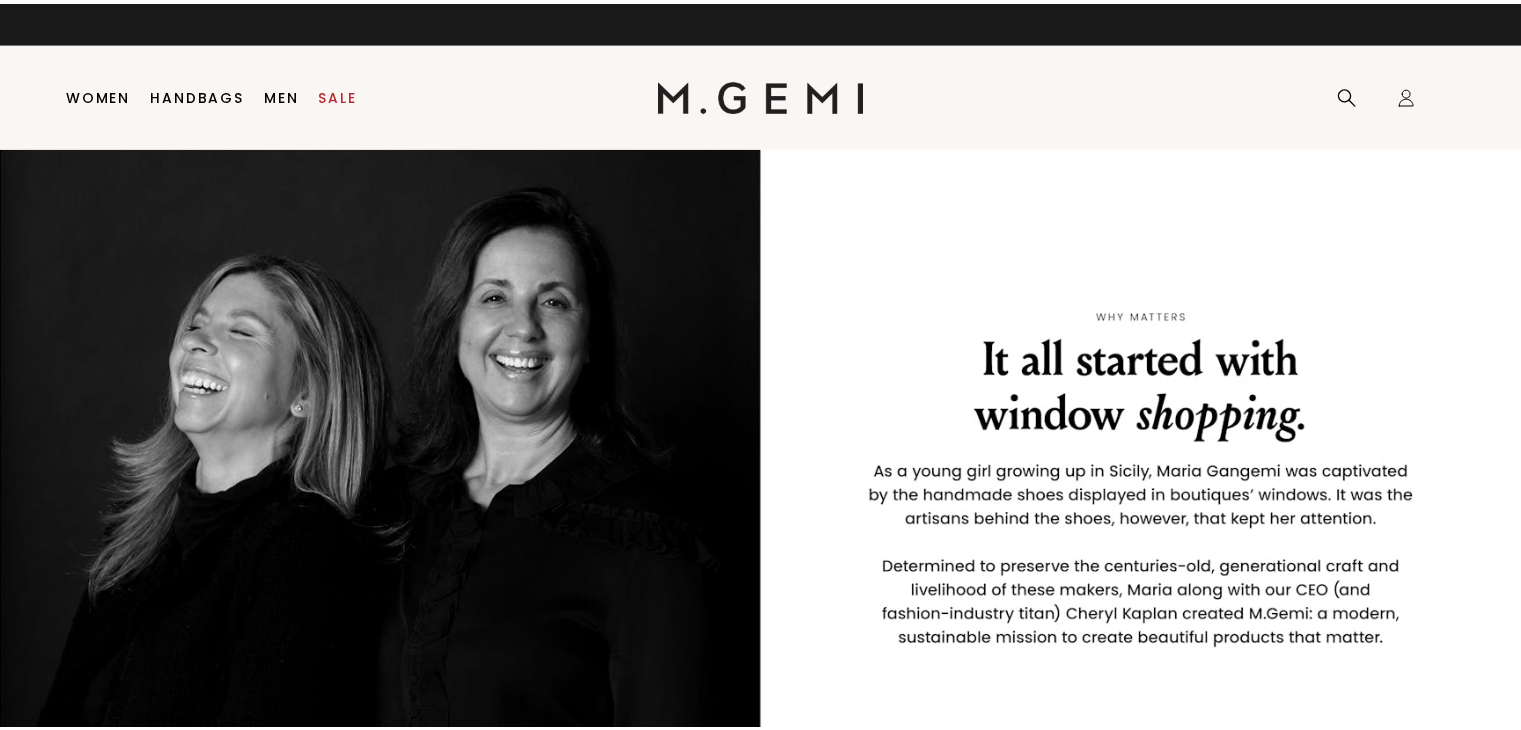 scroll, scrollTop: 0, scrollLeft: 0, axis: both 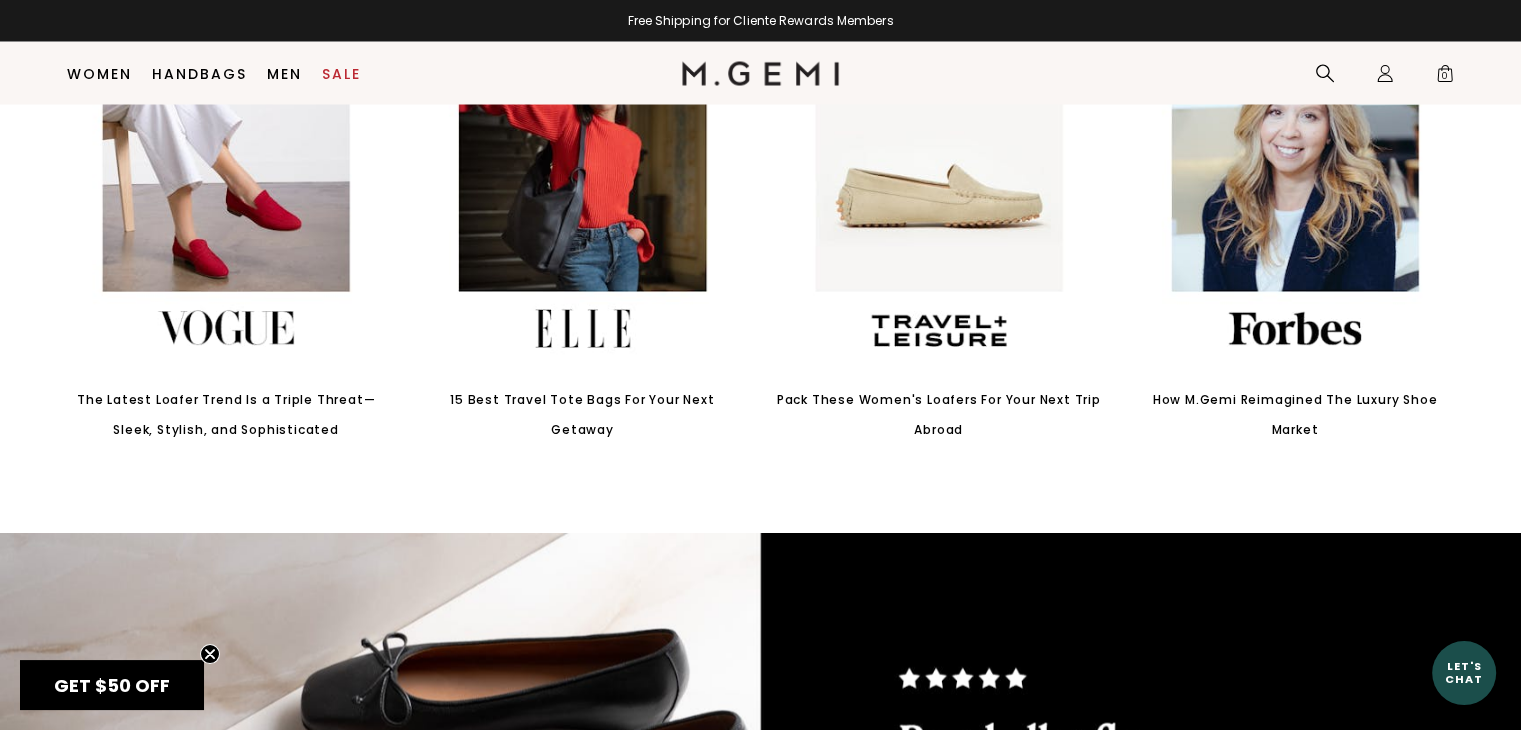 click at bounding box center (939, 207) 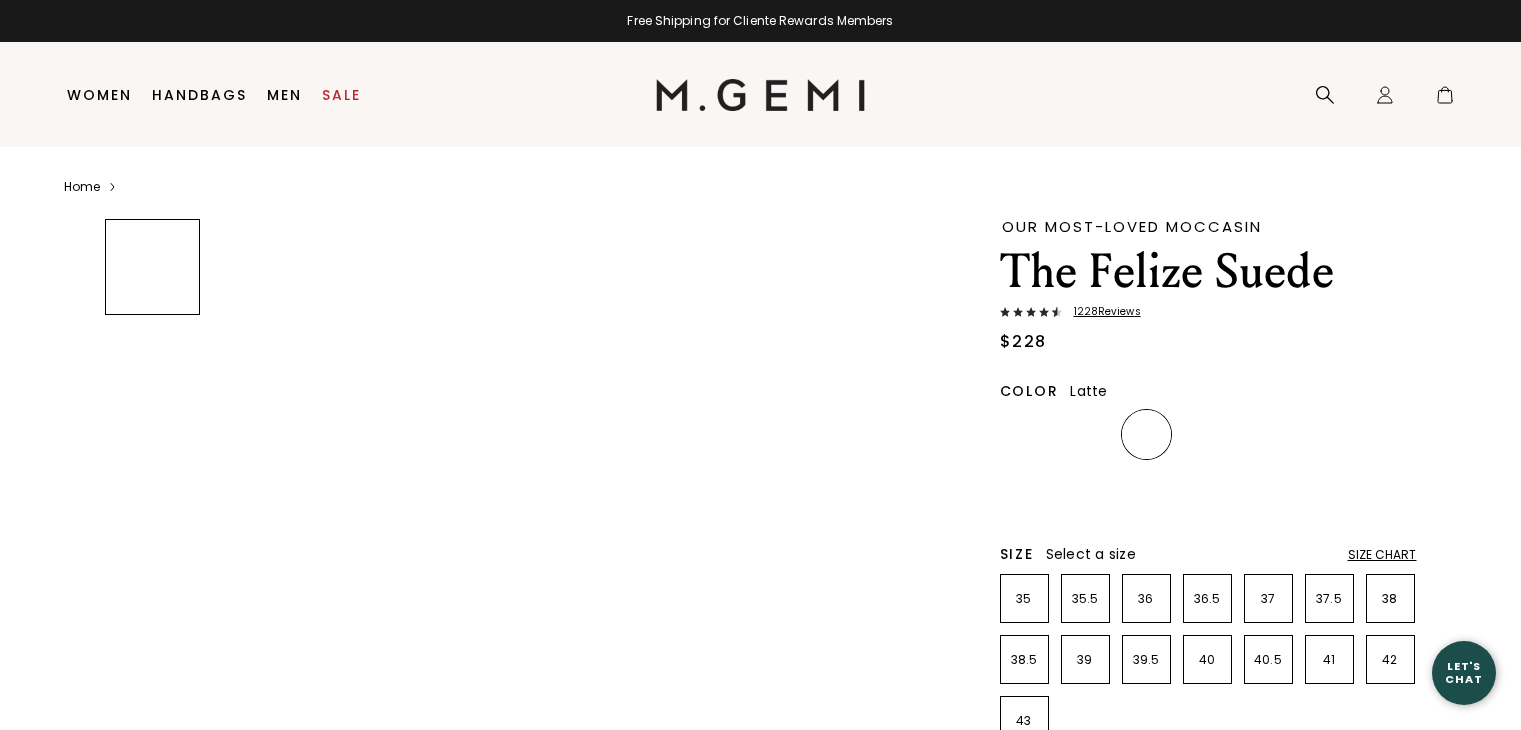scroll, scrollTop: 0, scrollLeft: 0, axis: both 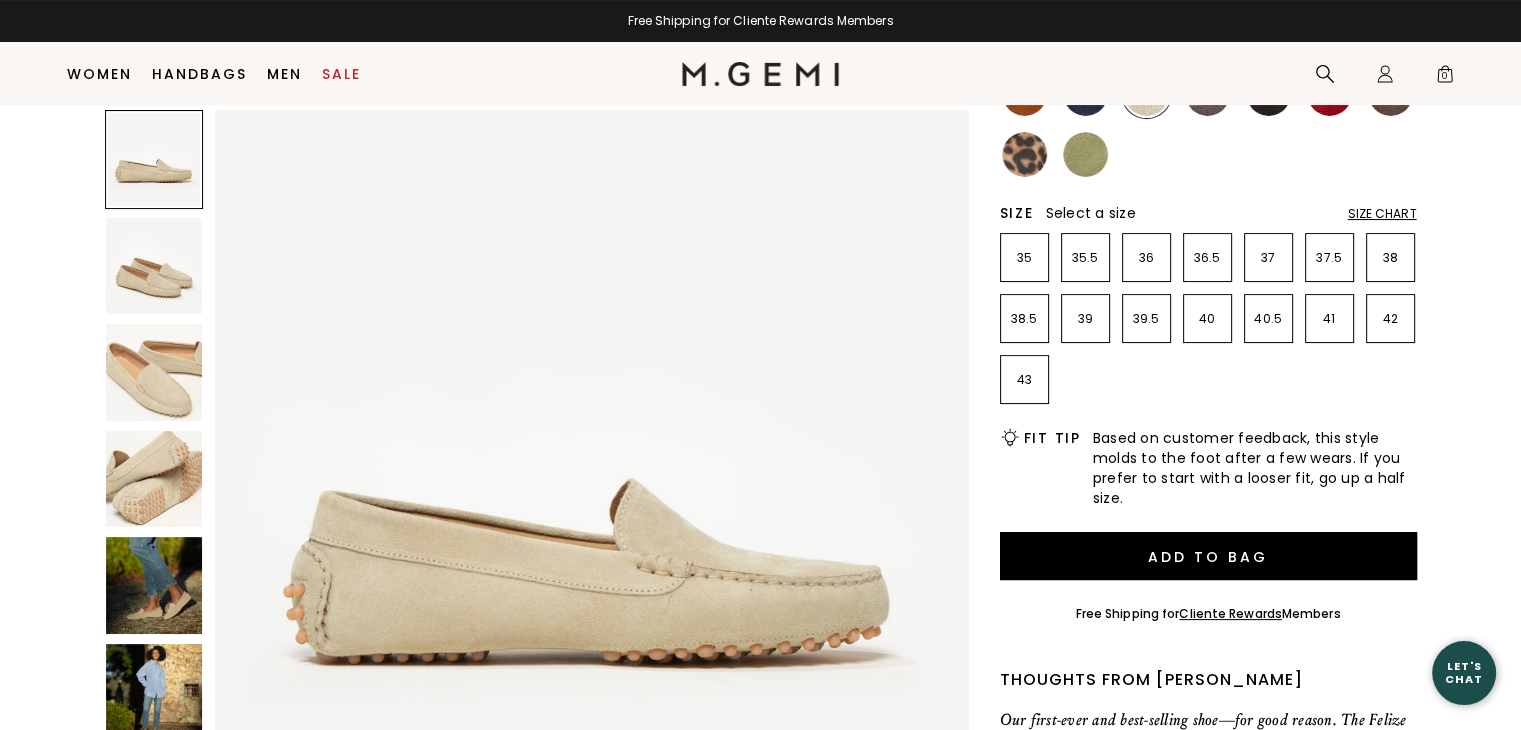 drag, startPoint x: 1530, startPoint y: 84, endPoint x: 1535, endPoint y: 157, distance: 73.171036 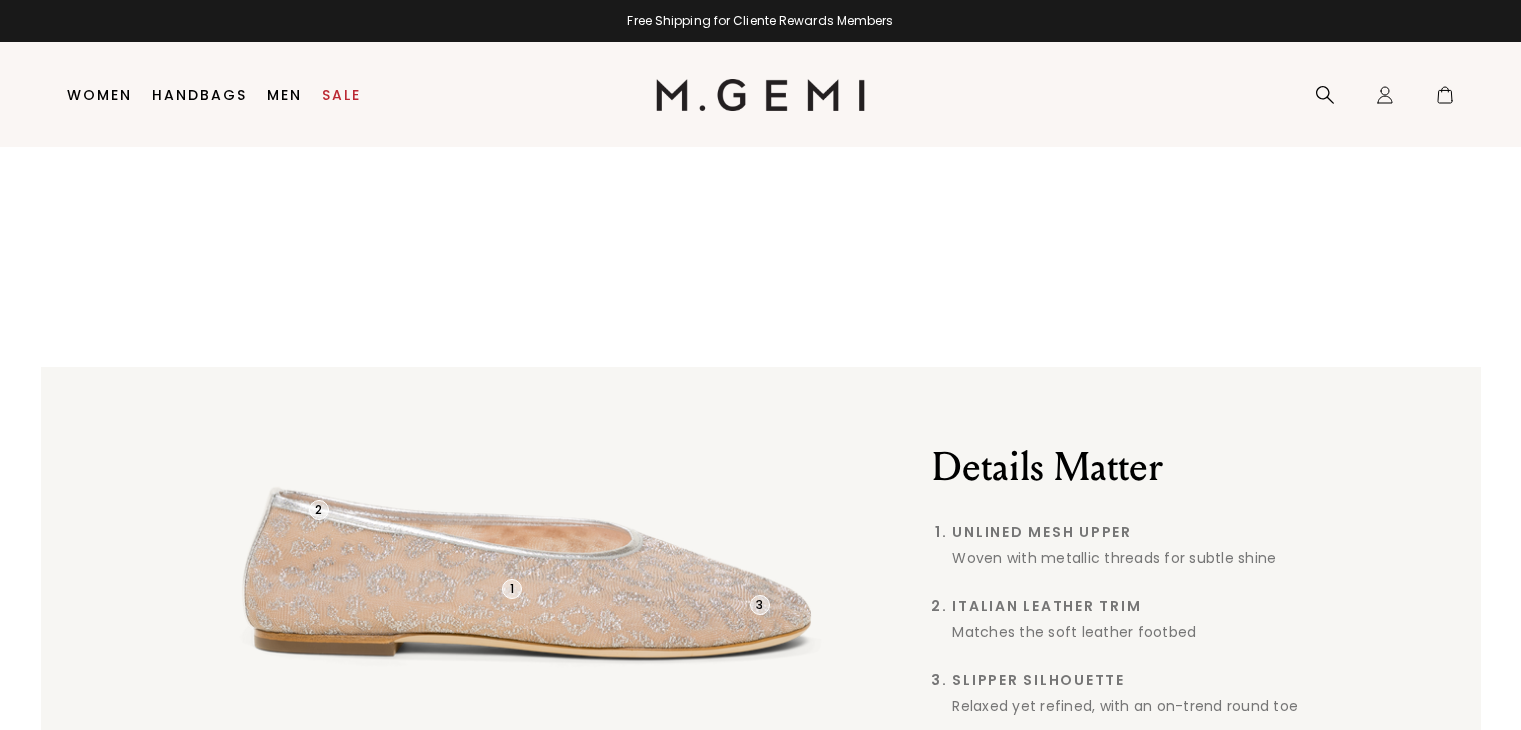 scroll, scrollTop: 0, scrollLeft: 0, axis: both 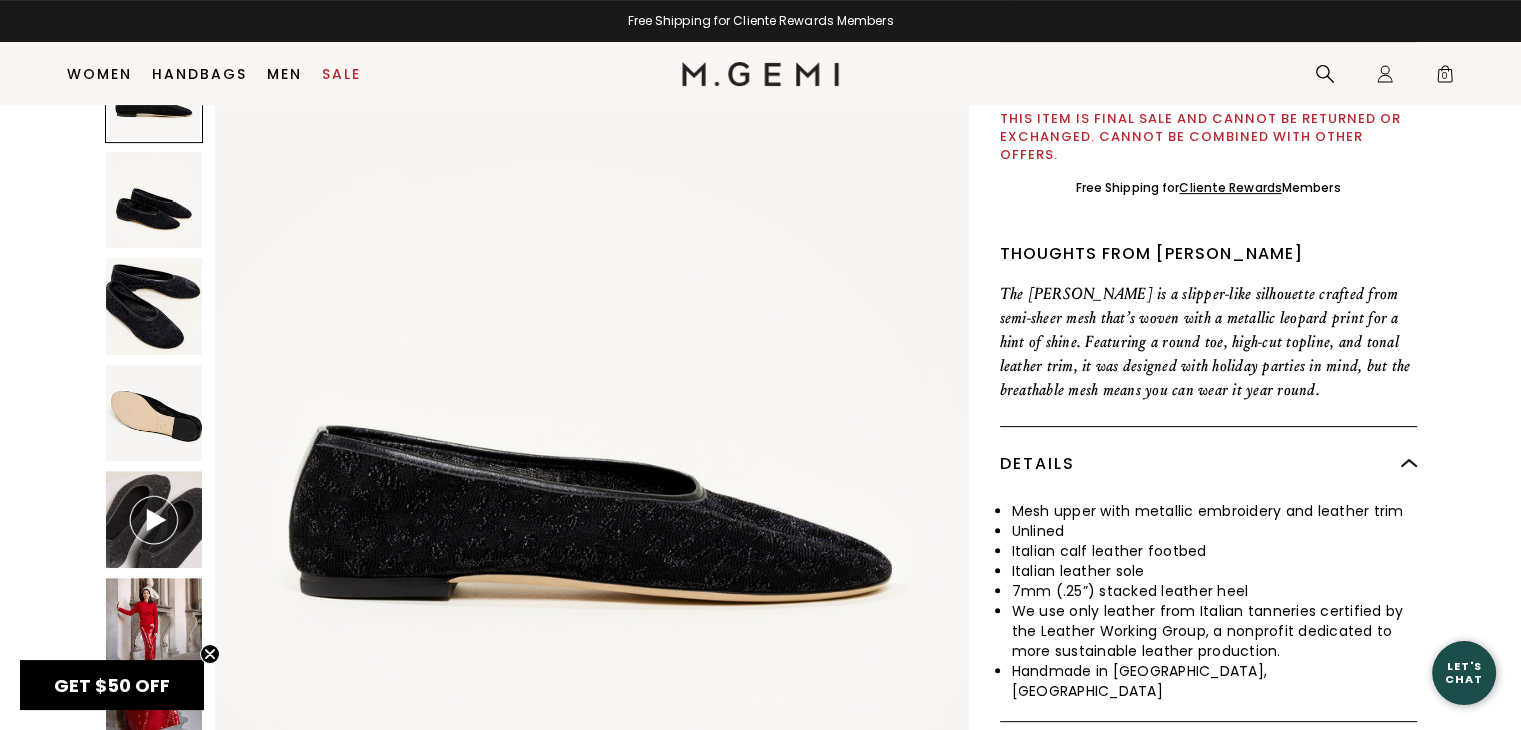 click at bounding box center (591, 420) 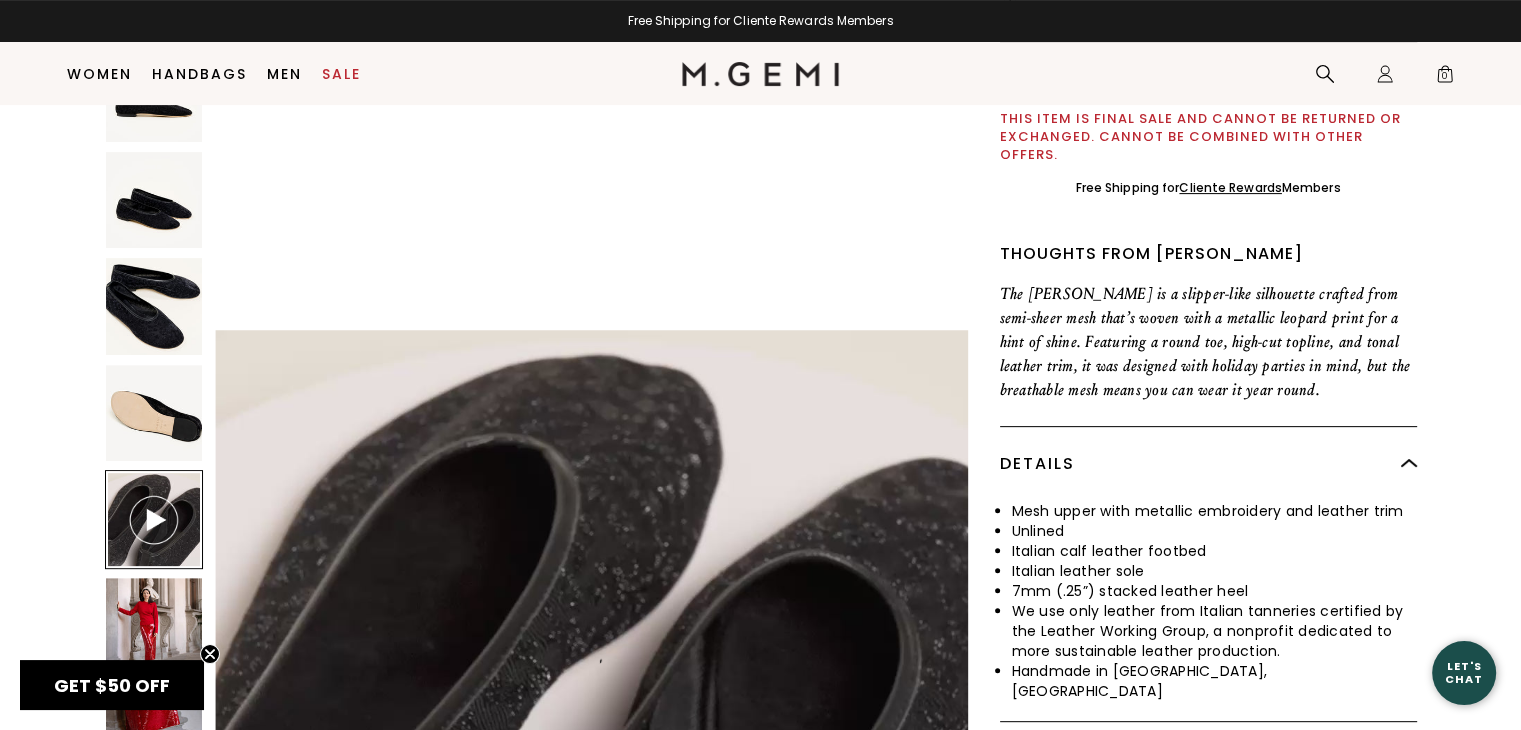 scroll, scrollTop: 3032, scrollLeft: 0, axis: vertical 